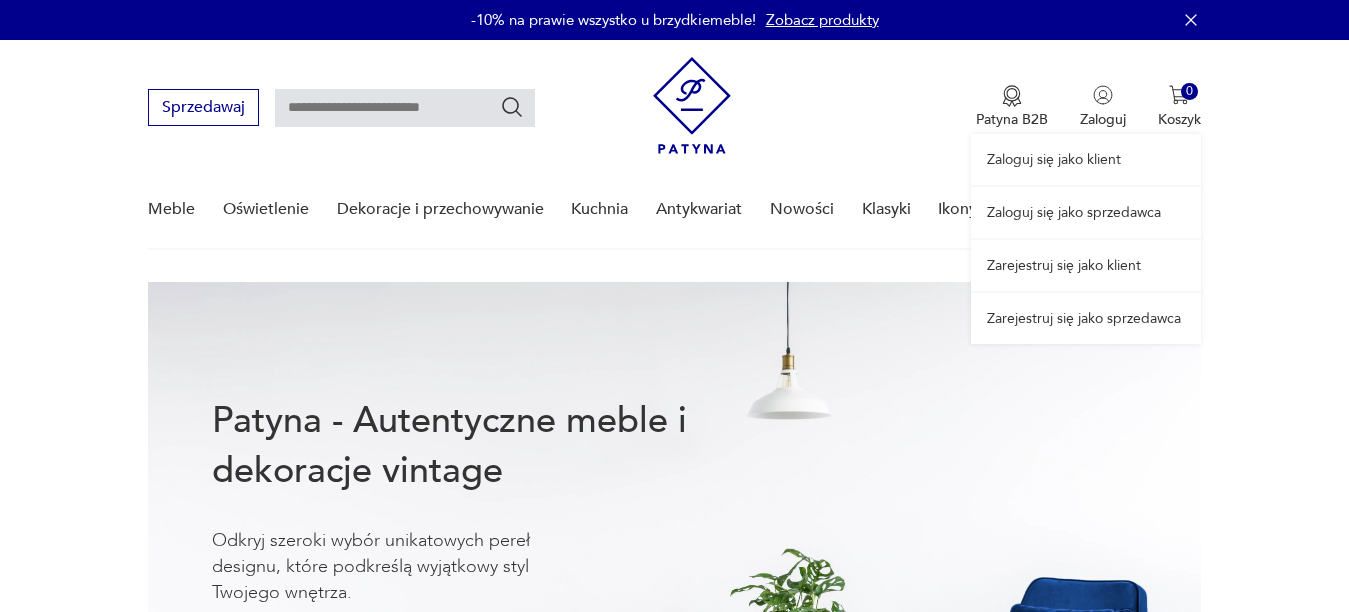 scroll, scrollTop: 0, scrollLeft: 0, axis: both 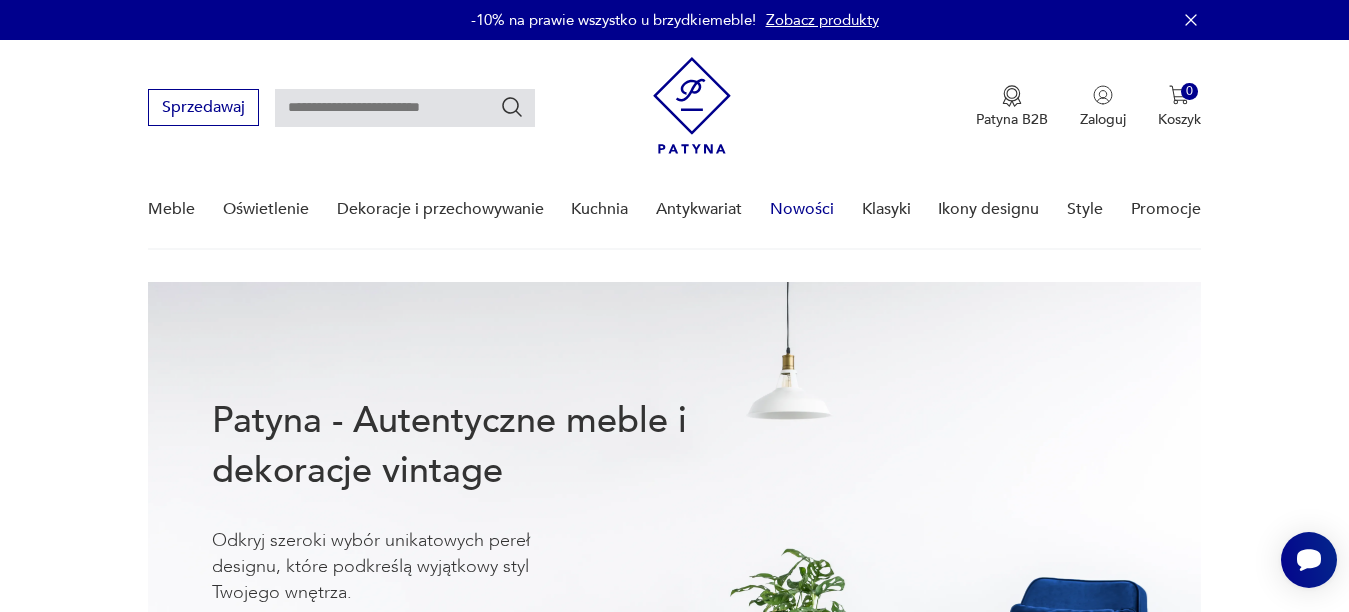 click on "Nowości" at bounding box center [802, 209] 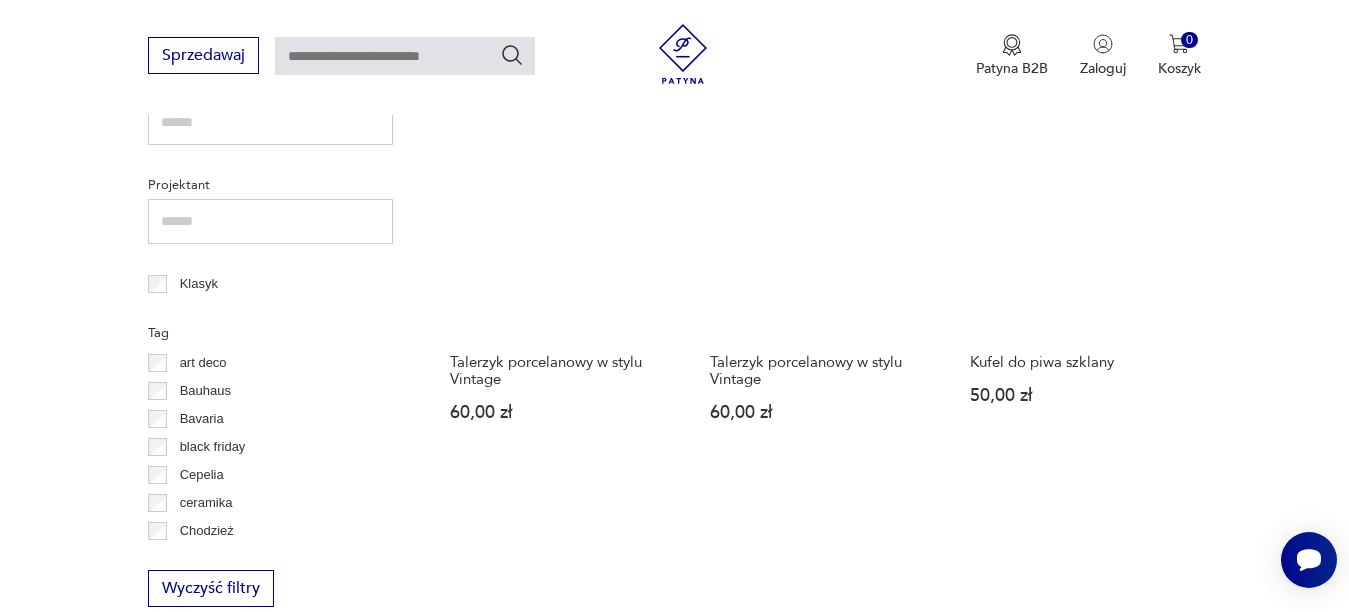scroll, scrollTop: 789, scrollLeft: 0, axis: vertical 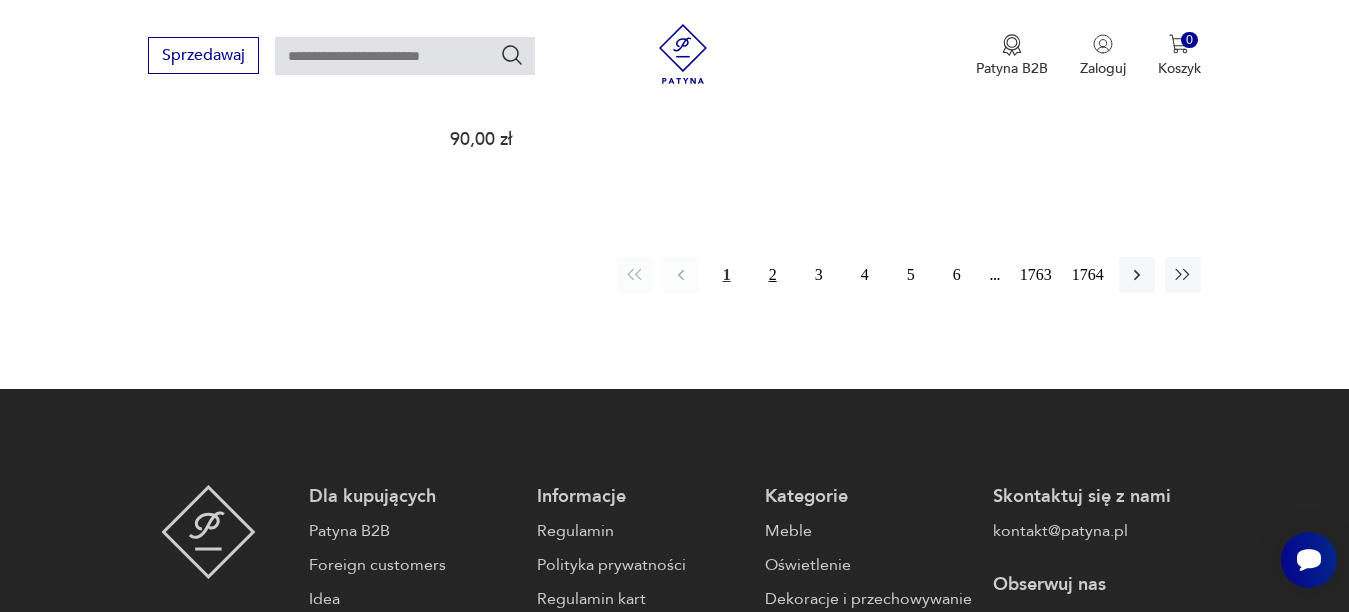 click on "2" at bounding box center [773, 275] 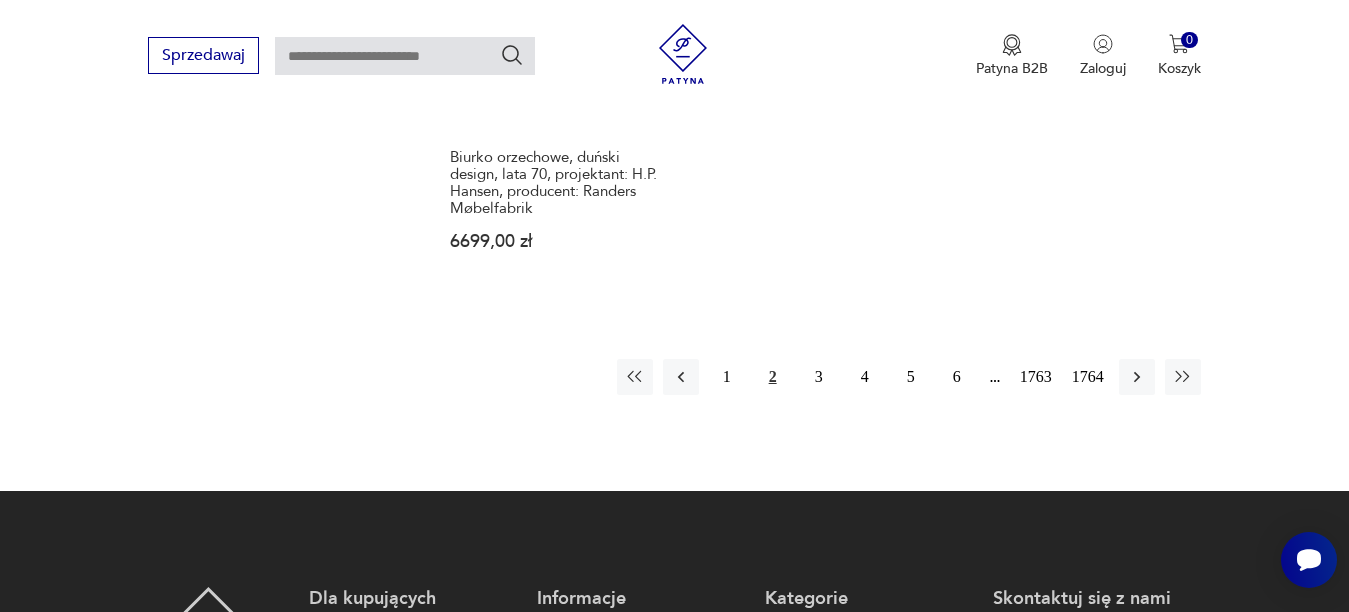 scroll, scrollTop: 2759, scrollLeft: 0, axis: vertical 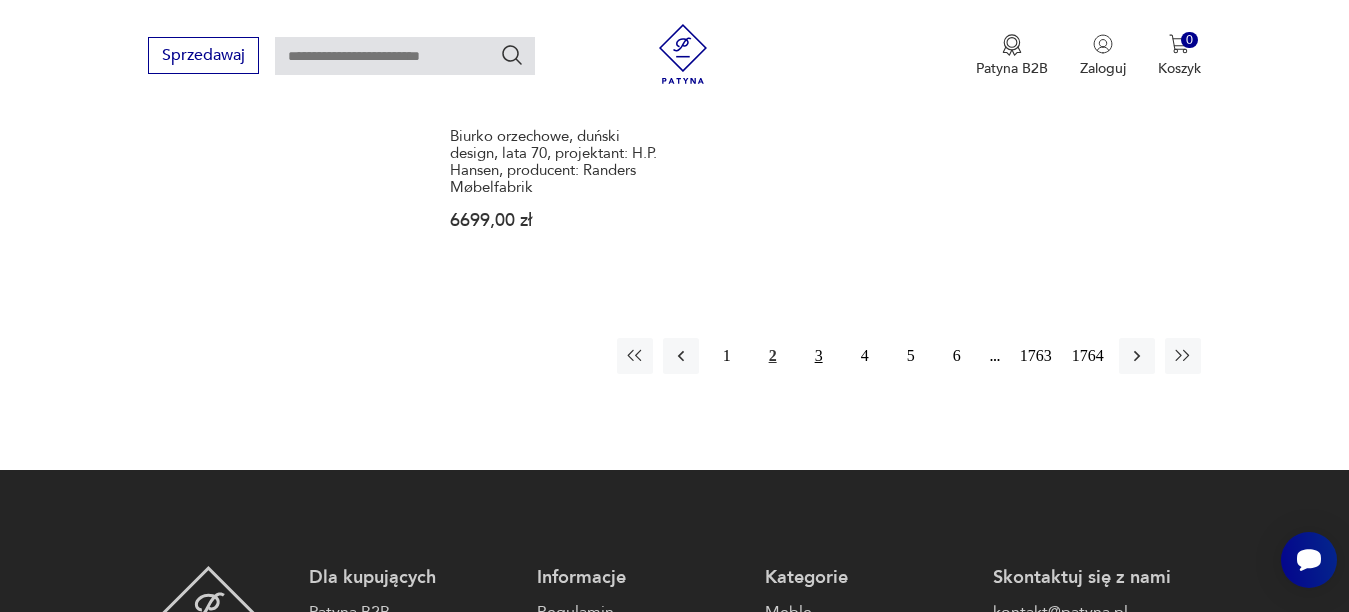 click on "3" at bounding box center [819, 356] 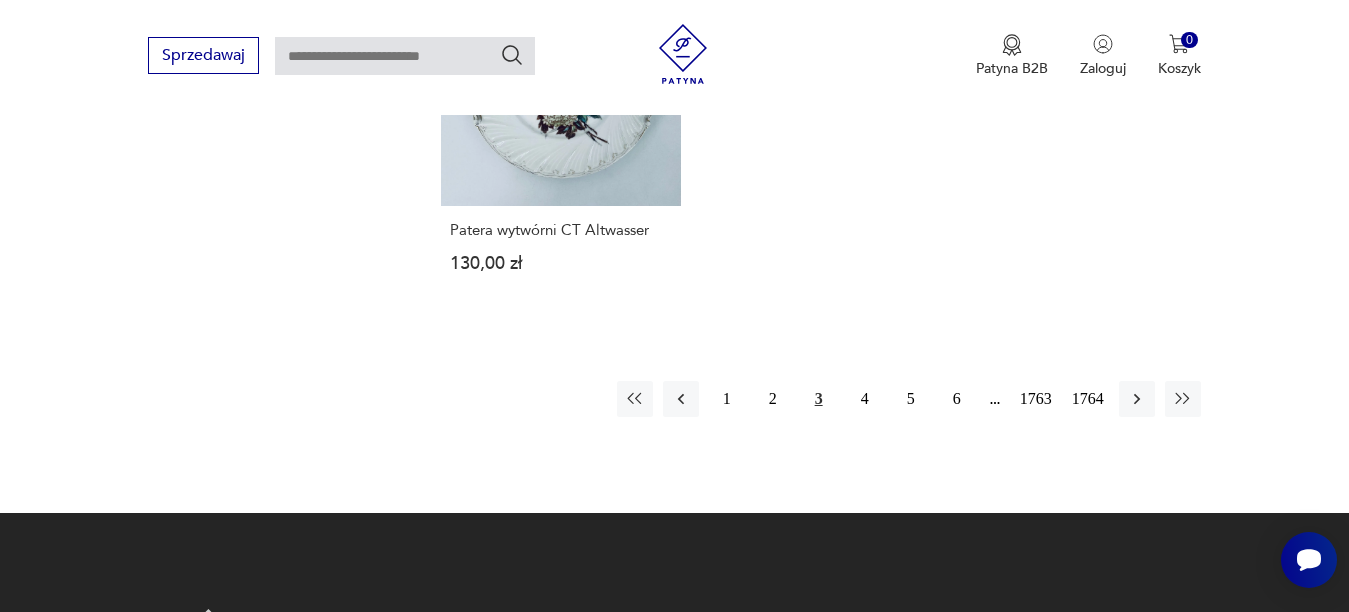 scroll, scrollTop: 2759, scrollLeft: 0, axis: vertical 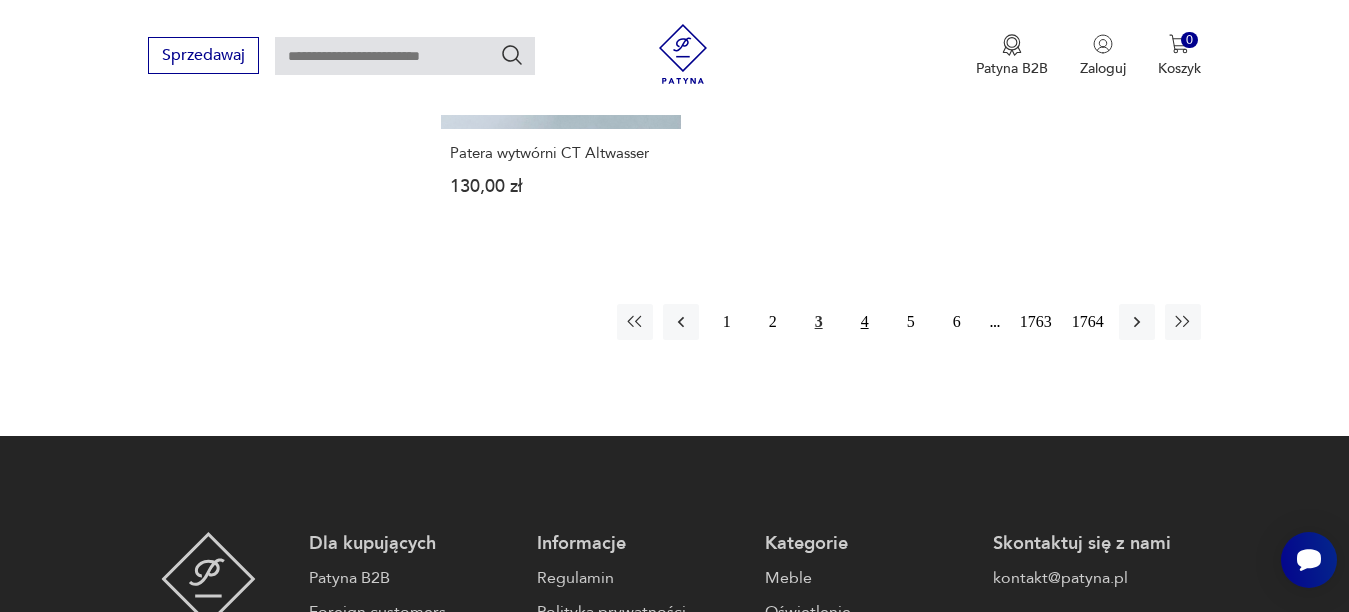 click on "4" at bounding box center (865, 322) 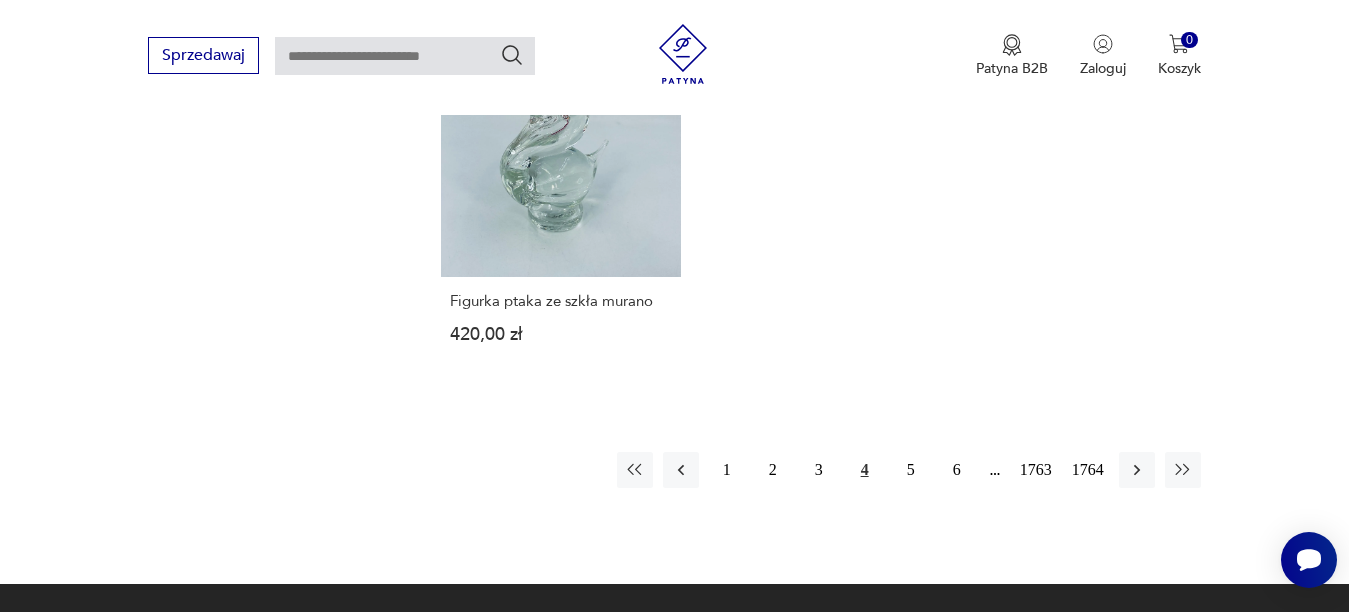 scroll, scrollTop: 2559, scrollLeft: 0, axis: vertical 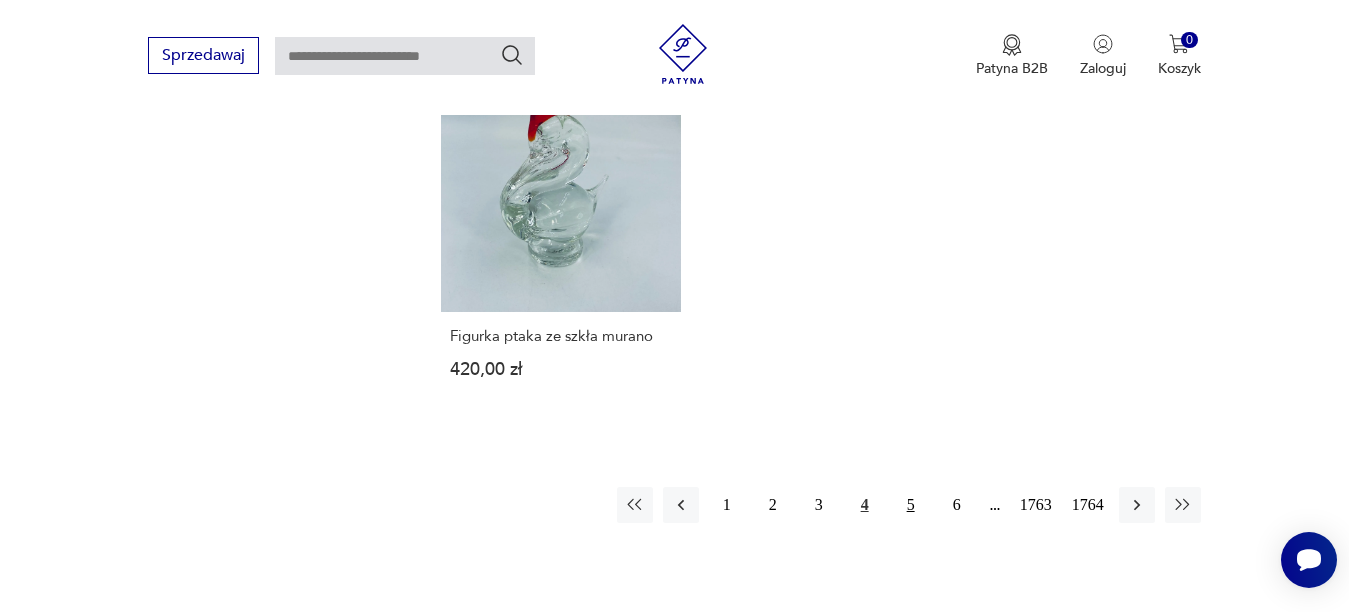 click on "5" at bounding box center [911, 505] 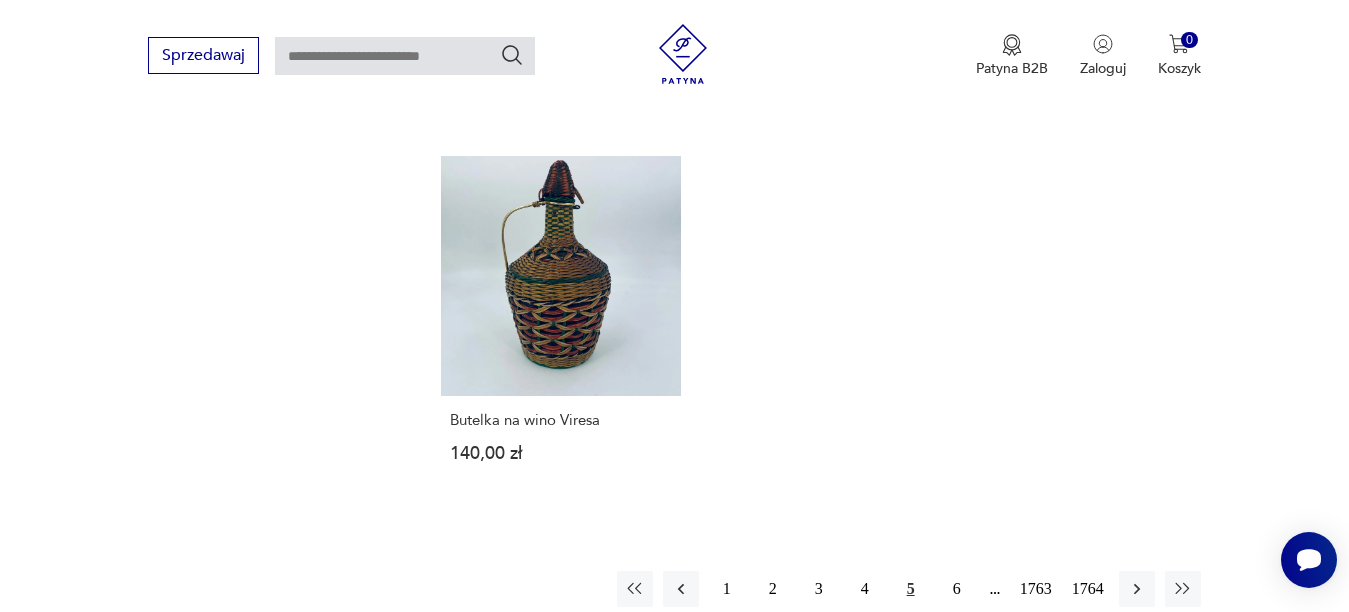 scroll, scrollTop: 2559, scrollLeft: 0, axis: vertical 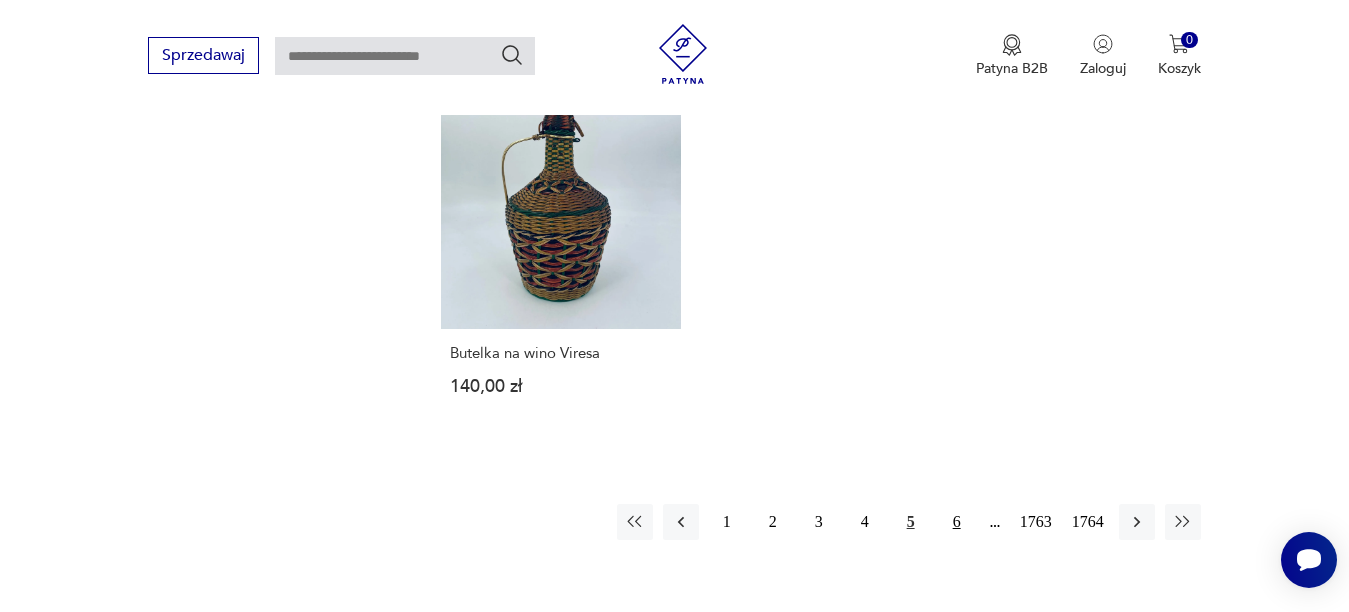 click on "6" at bounding box center [957, 522] 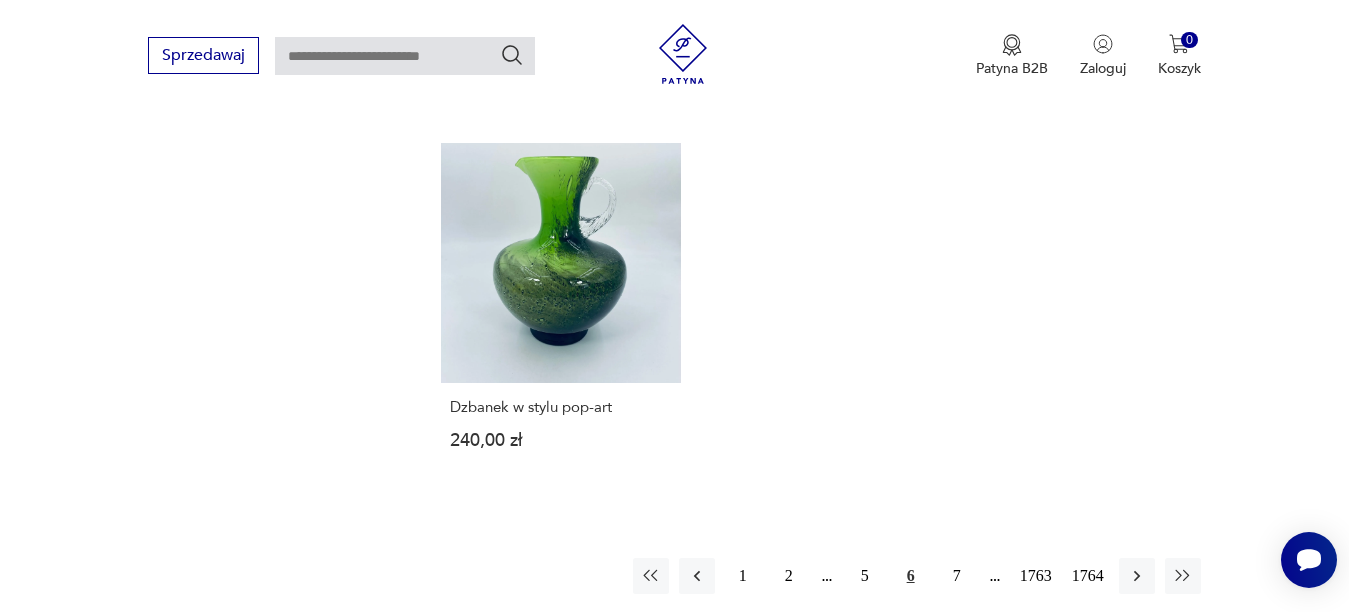 scroll, scrollTop: 2559, scrollLeft: 0, axis: vertical 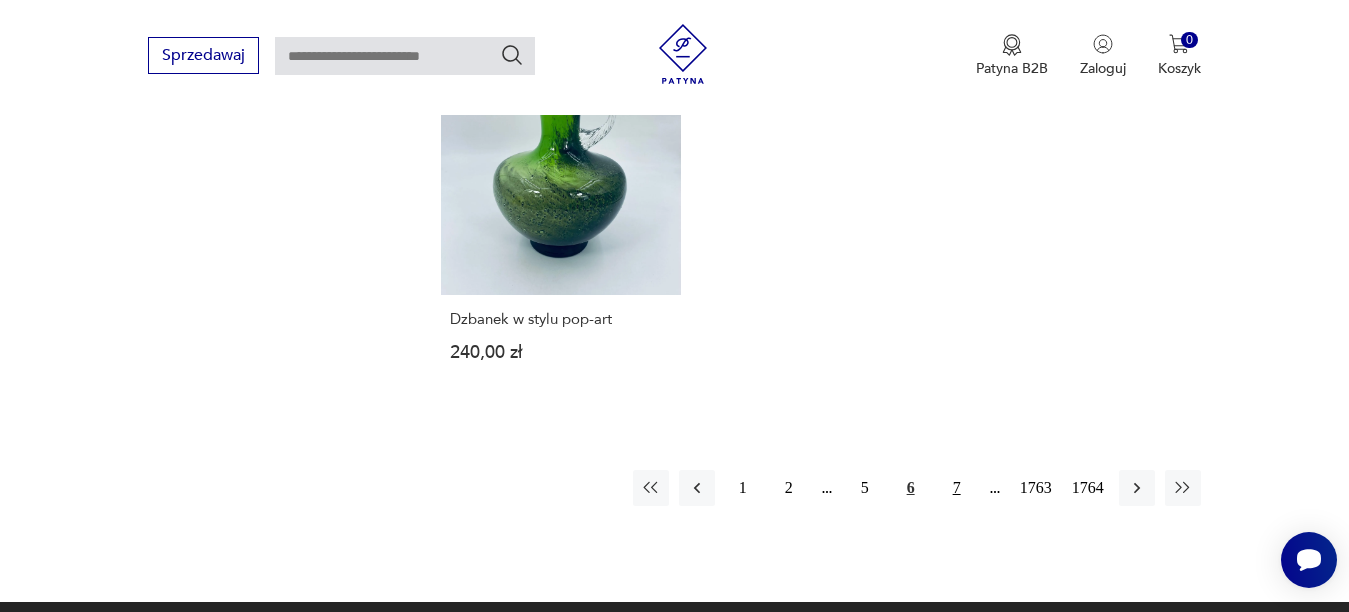 click on "7" at bounding box center (957, 488) 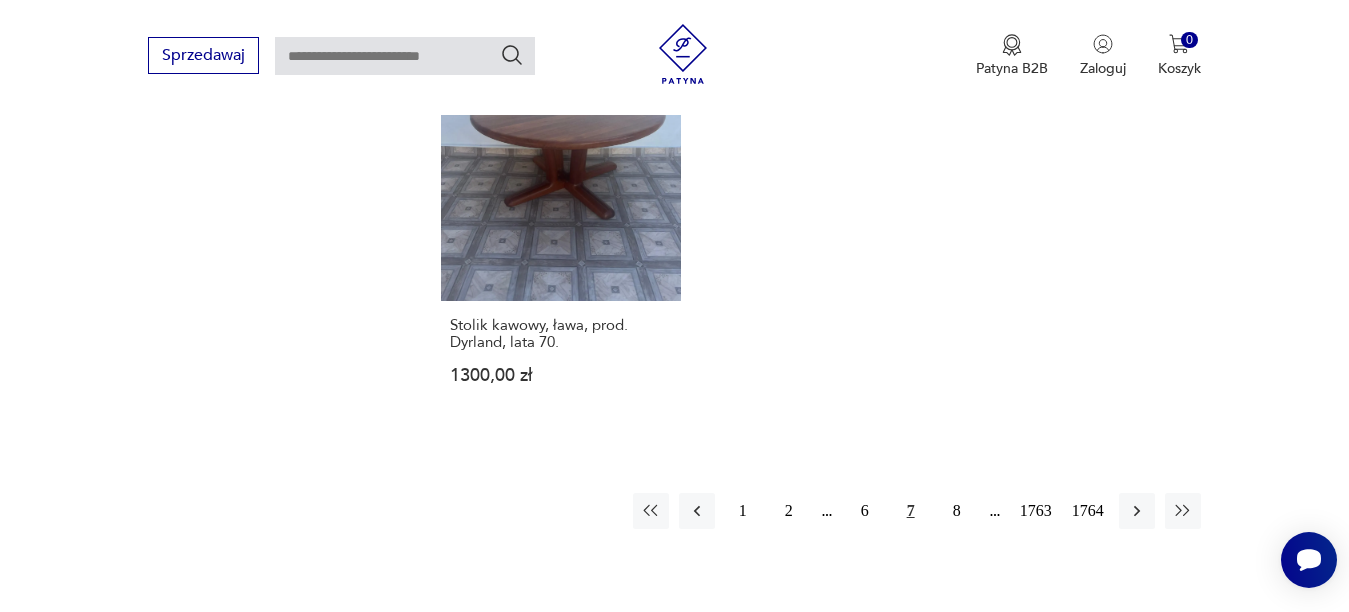 scroll, scrollTop: 2559, scrollLeft: 0, axis: vertical 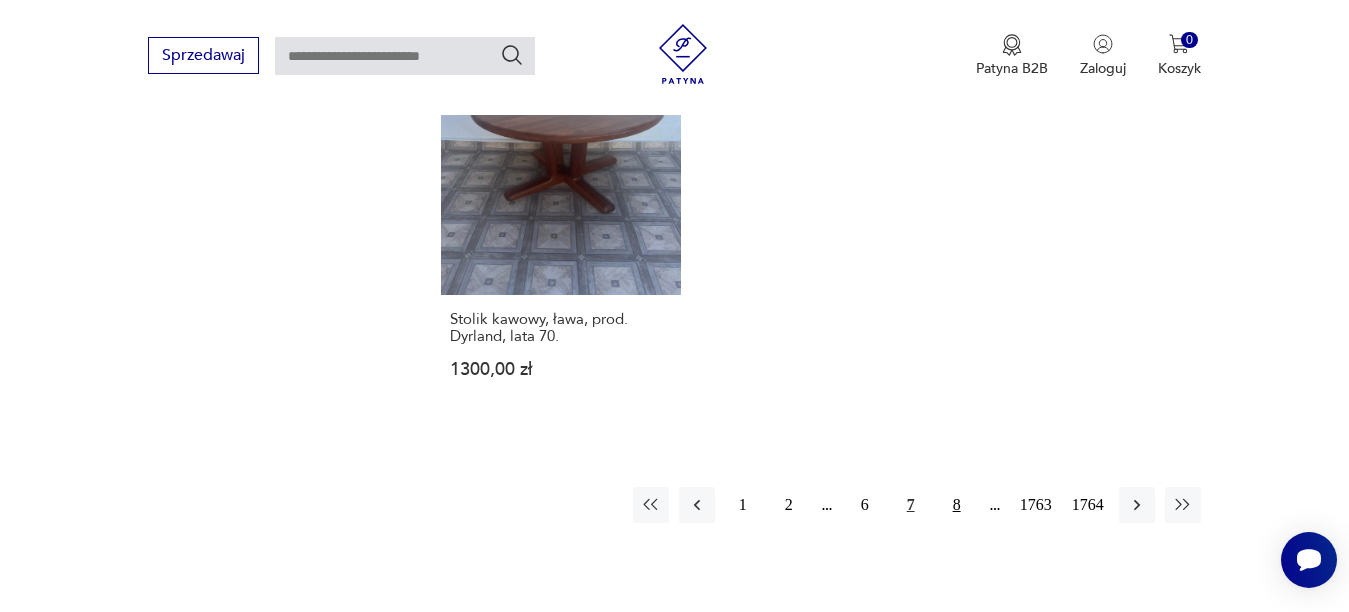 click on "8" at bounding box center [957, 505] 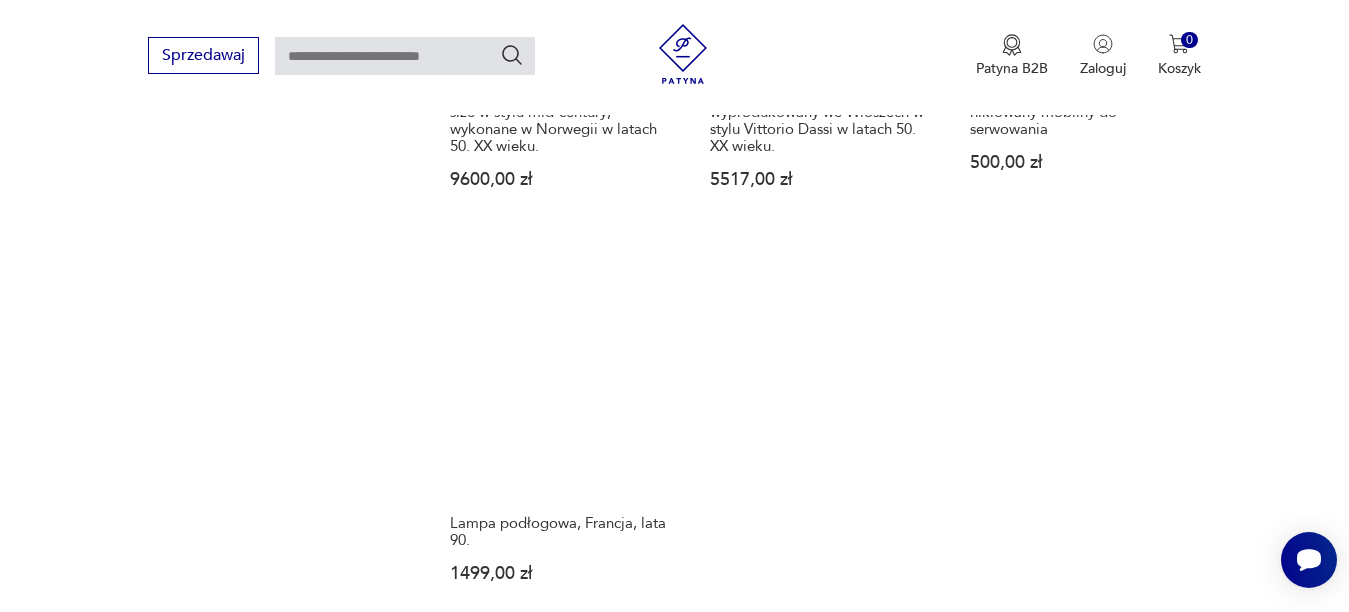 scroll, scrollTop: 2759, scrollLeft: 0, axis: vertical 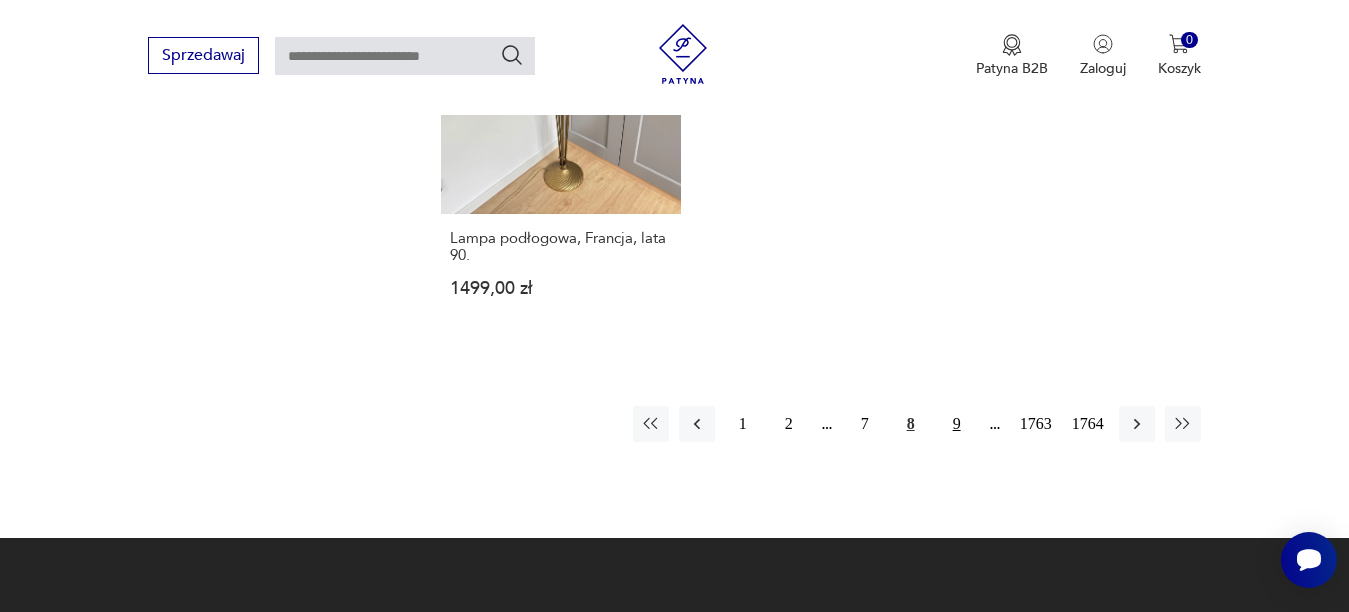 click on "9" at bounding box center [957, 424] 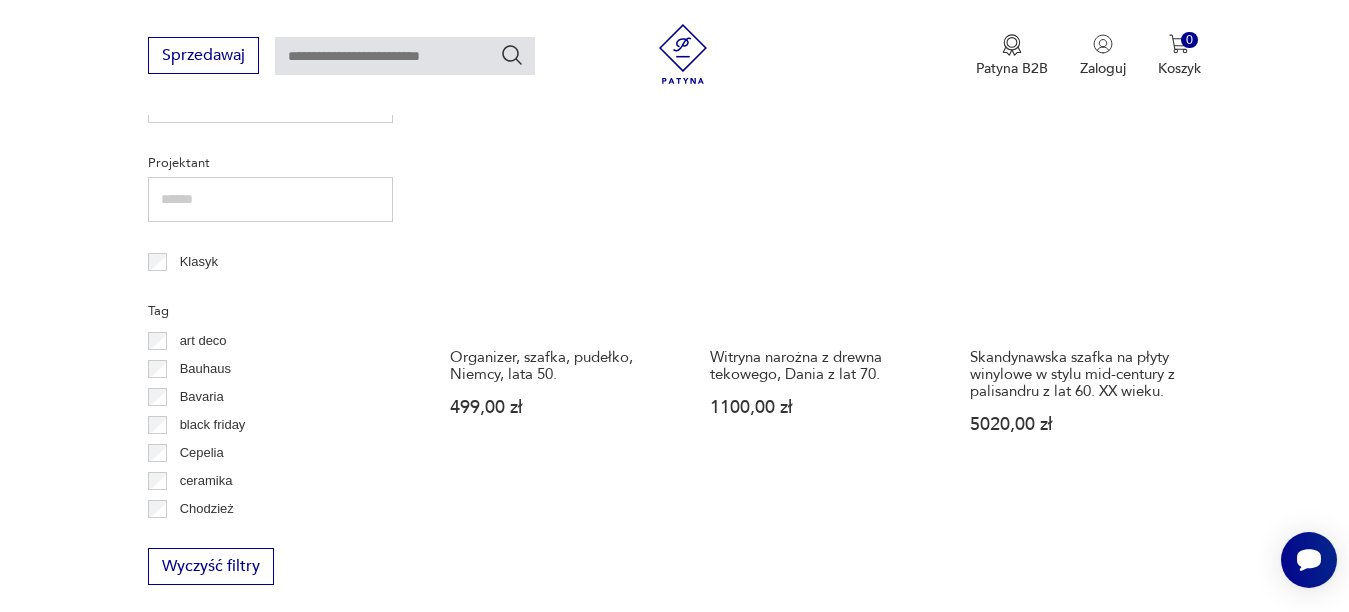 scroll, scrollTop: 759, scrollLeft: 0, axis: vertical 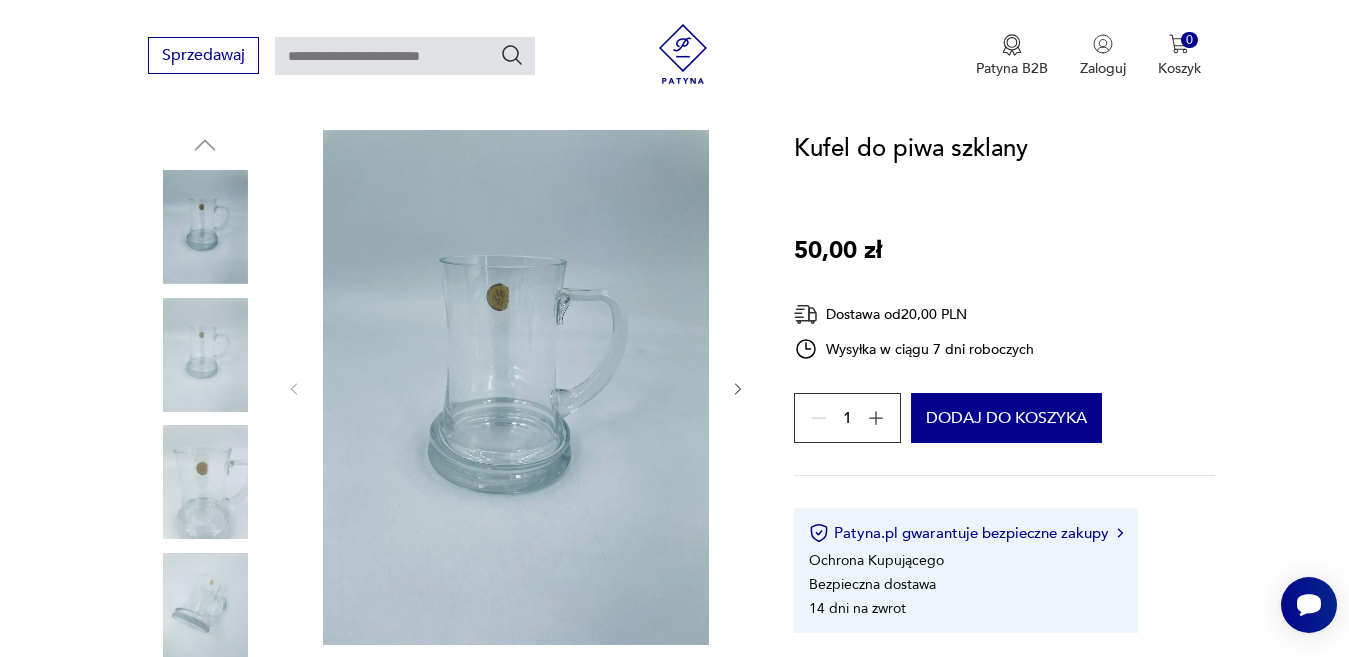 click at bounding box center (516, 387) 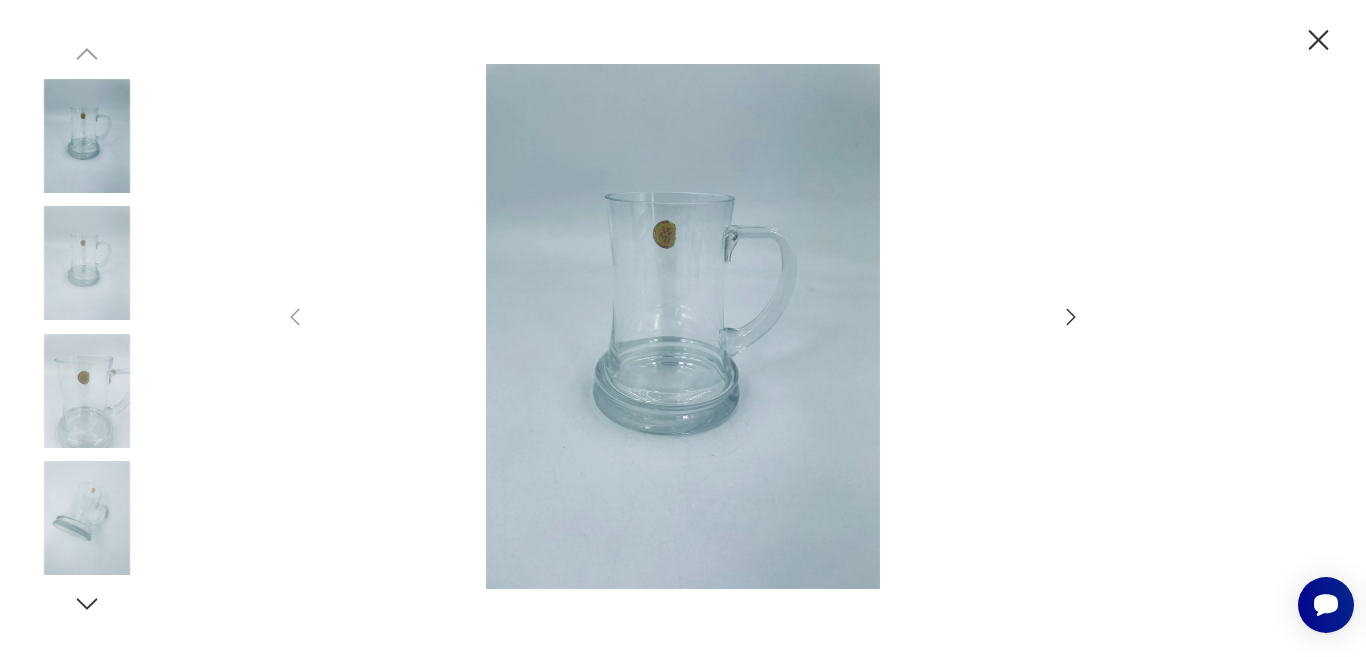 click at bounding box center (683, 327) 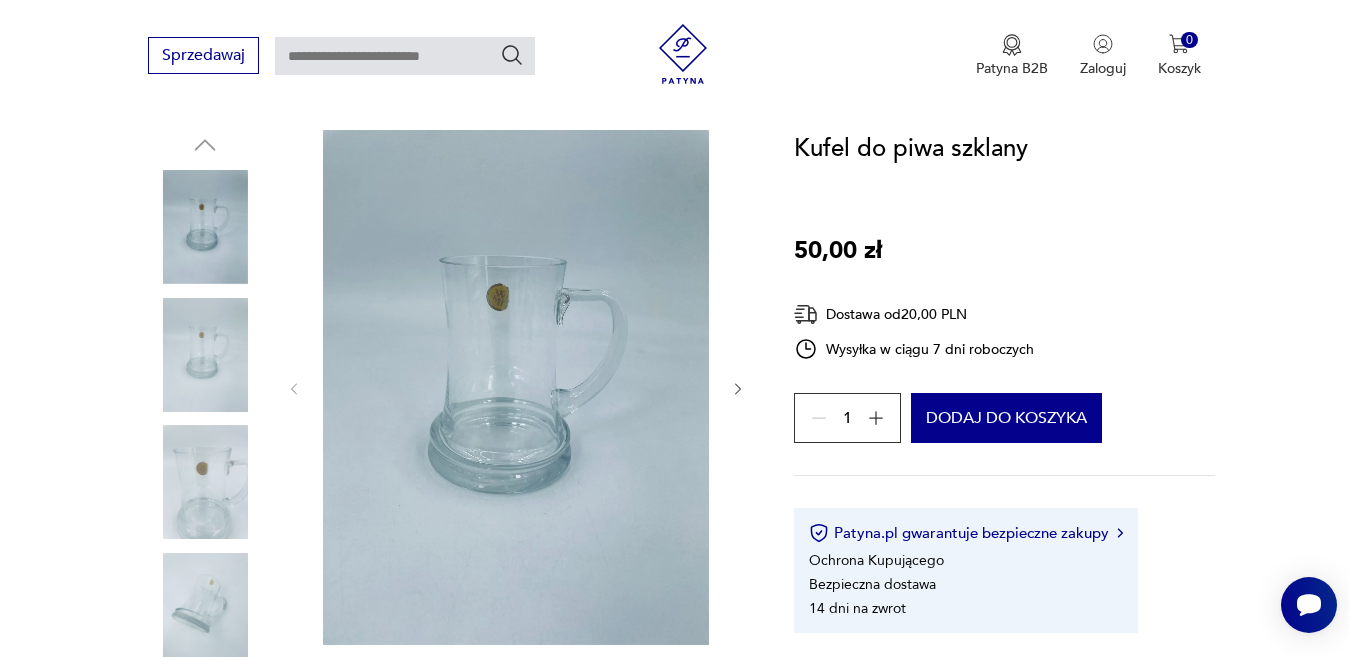 click at bounding box center [516, 387] 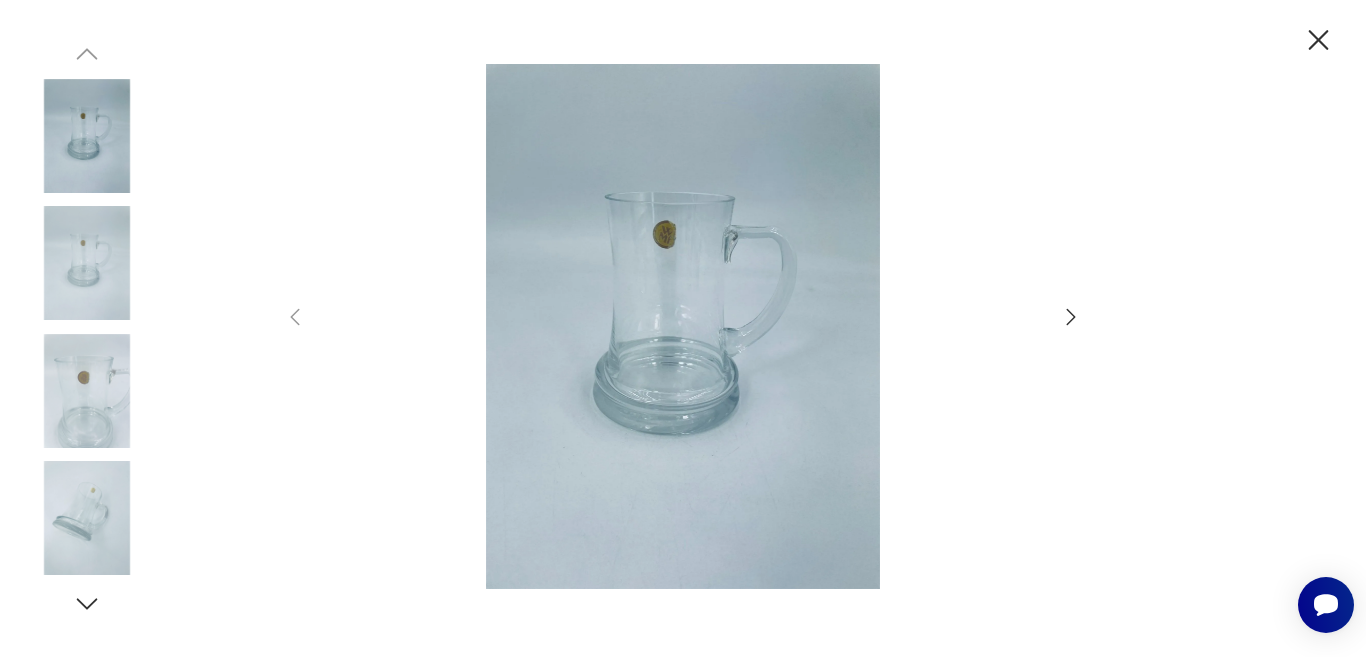 click at bounding box center (683, 327) 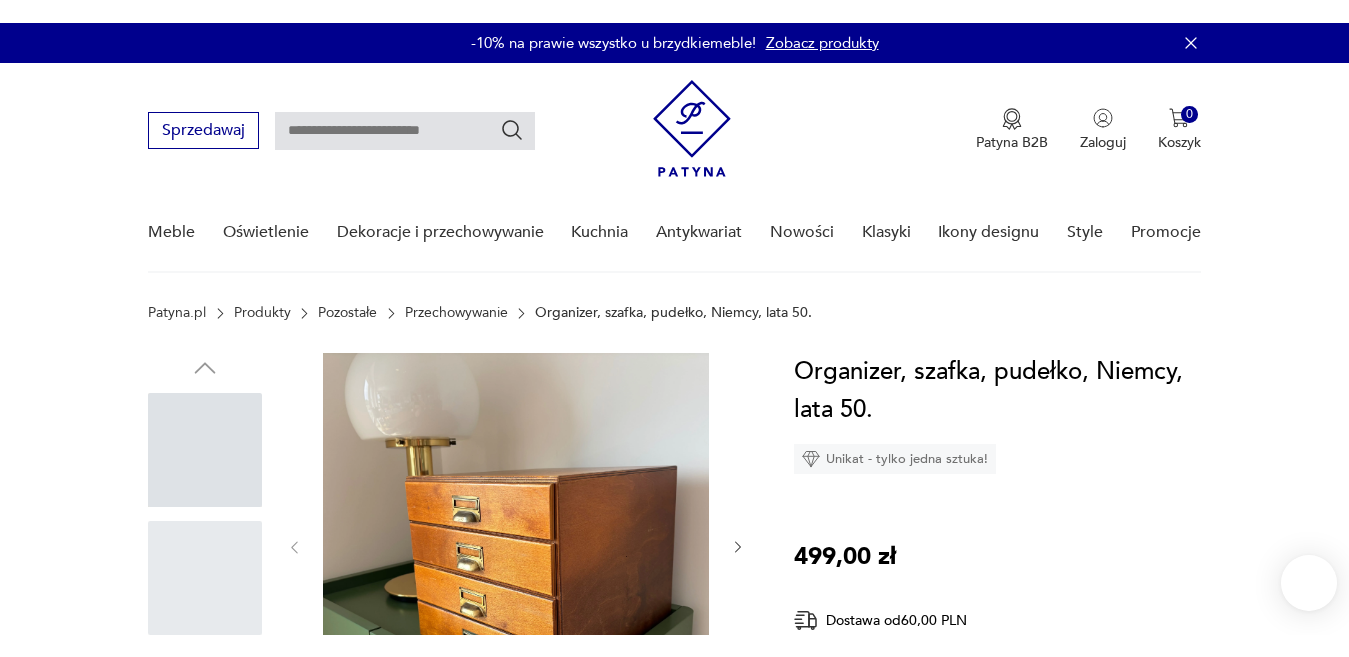 scroll, scrollTop: 0, scrollLeft: 0, axis: both 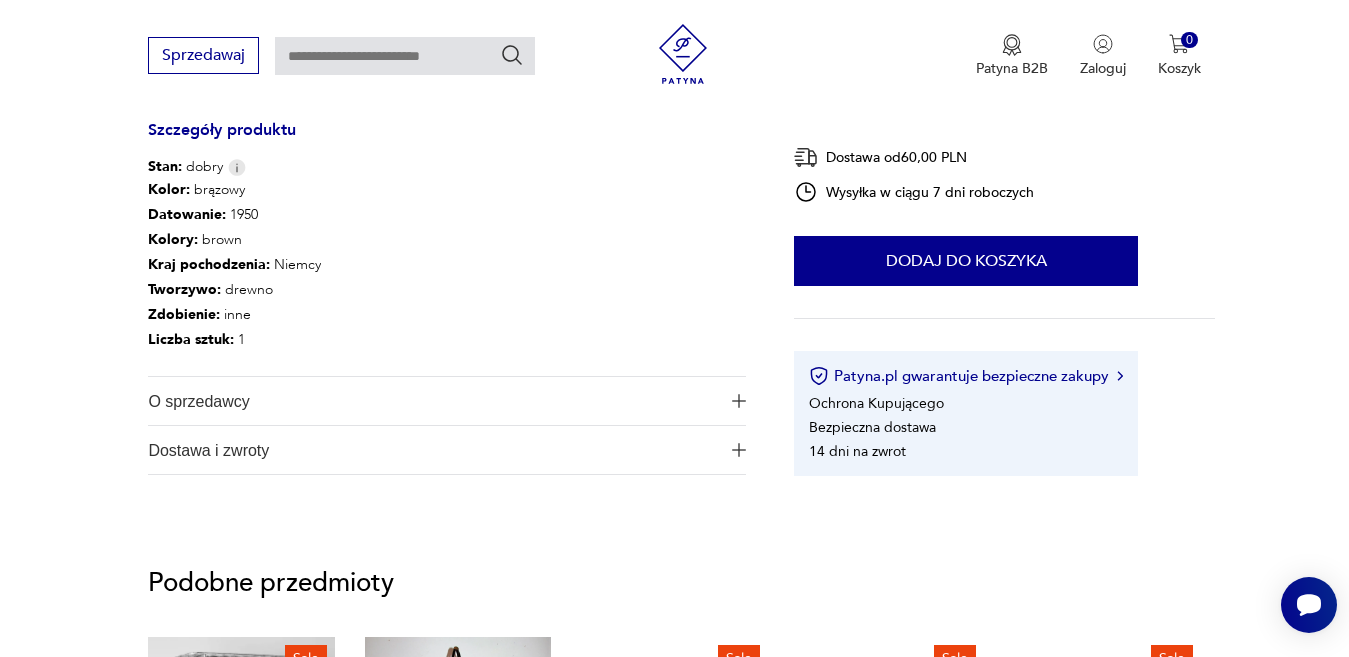 click at bounding box center (739, 401) 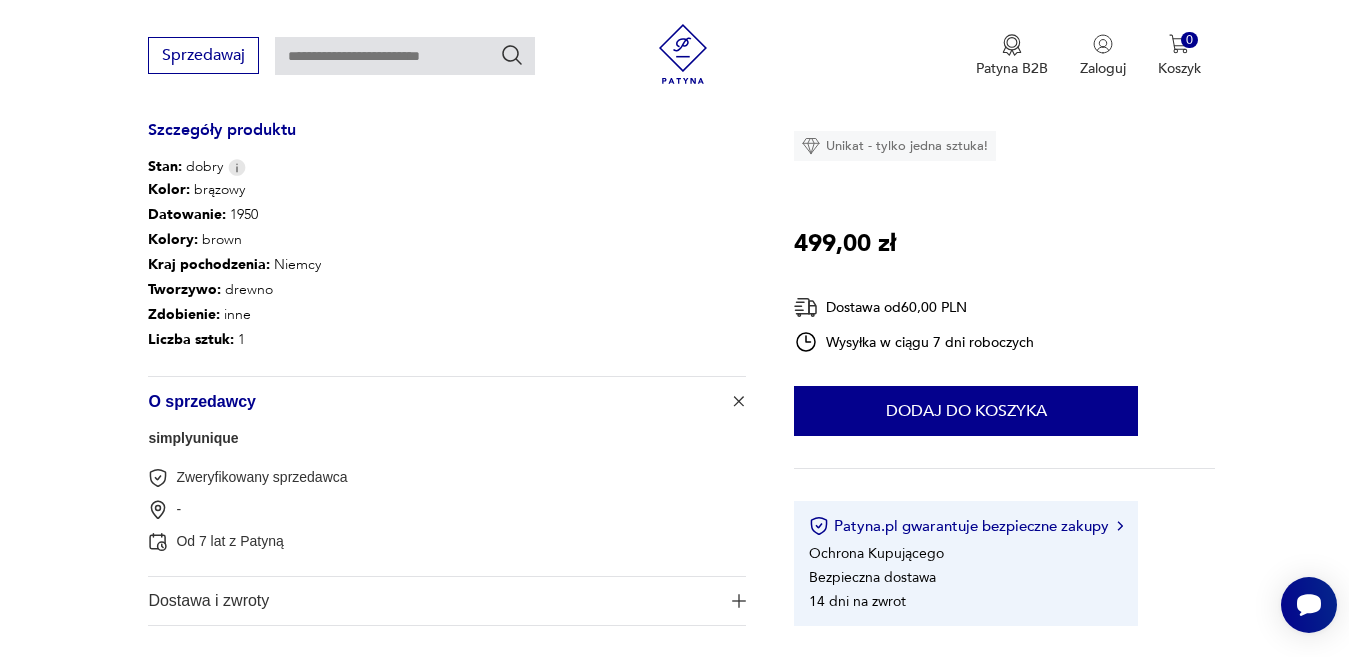 click on "simplyunique" at bounding box center (193, 438) 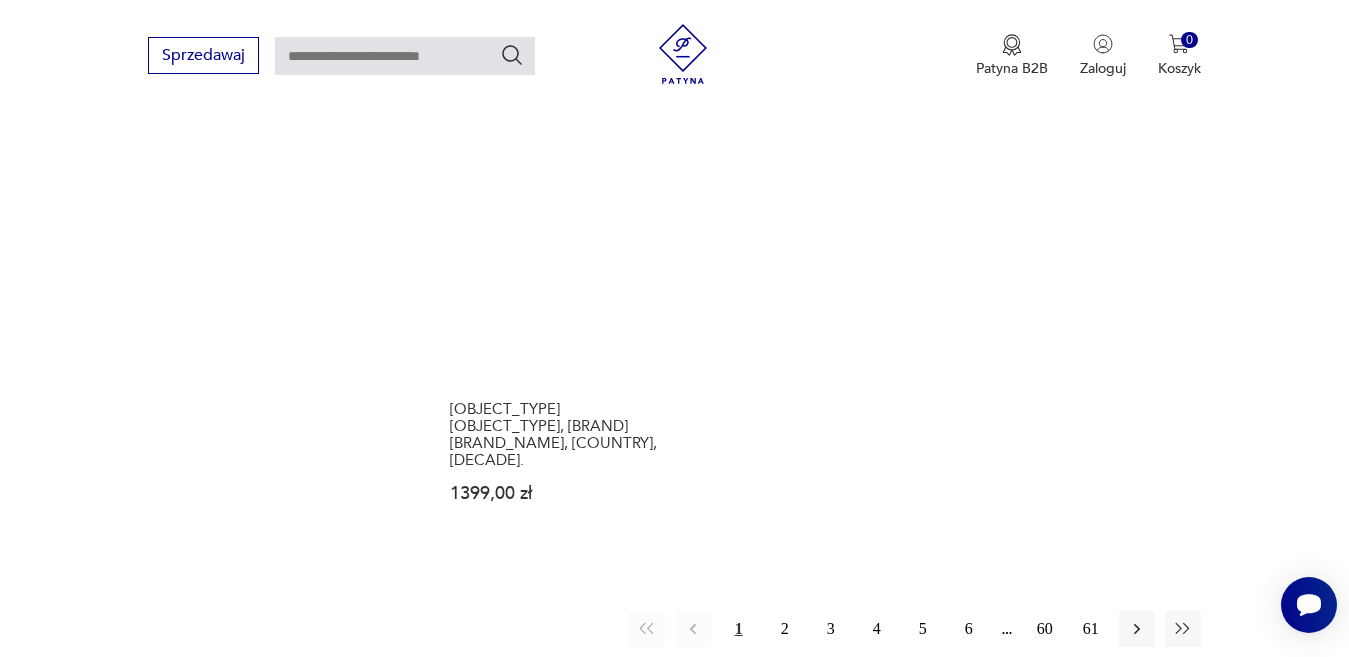 scroll, scrollTop: 2811, scrollLeft: 0, axis: vertical 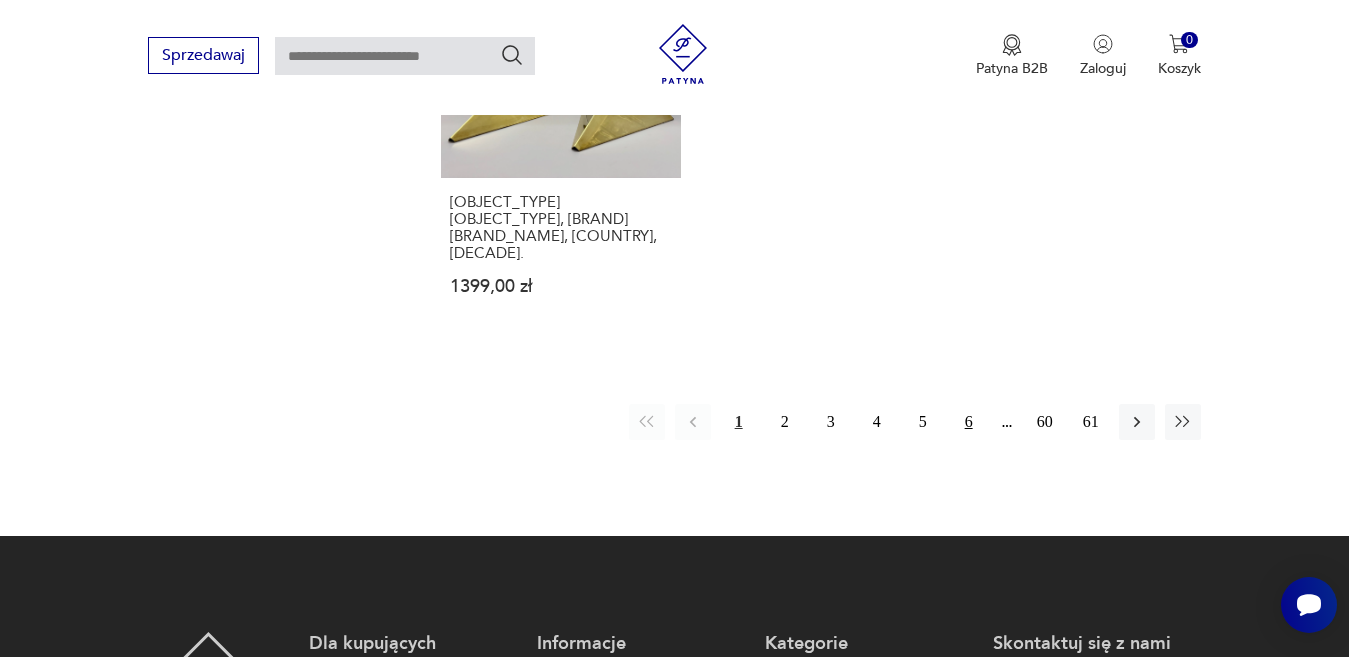 click on "6" at bounding box center (969, 422) 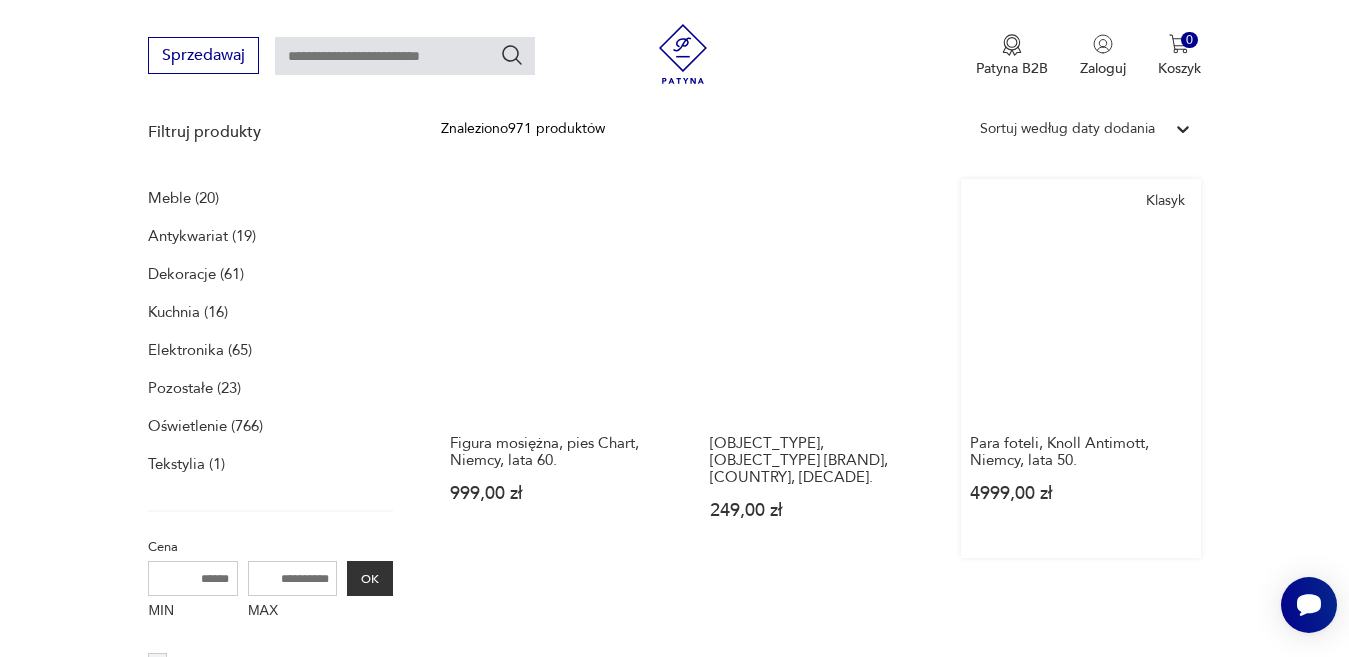 scroll, scrollTop: 611, scrollLeft: 0, axis: vertical 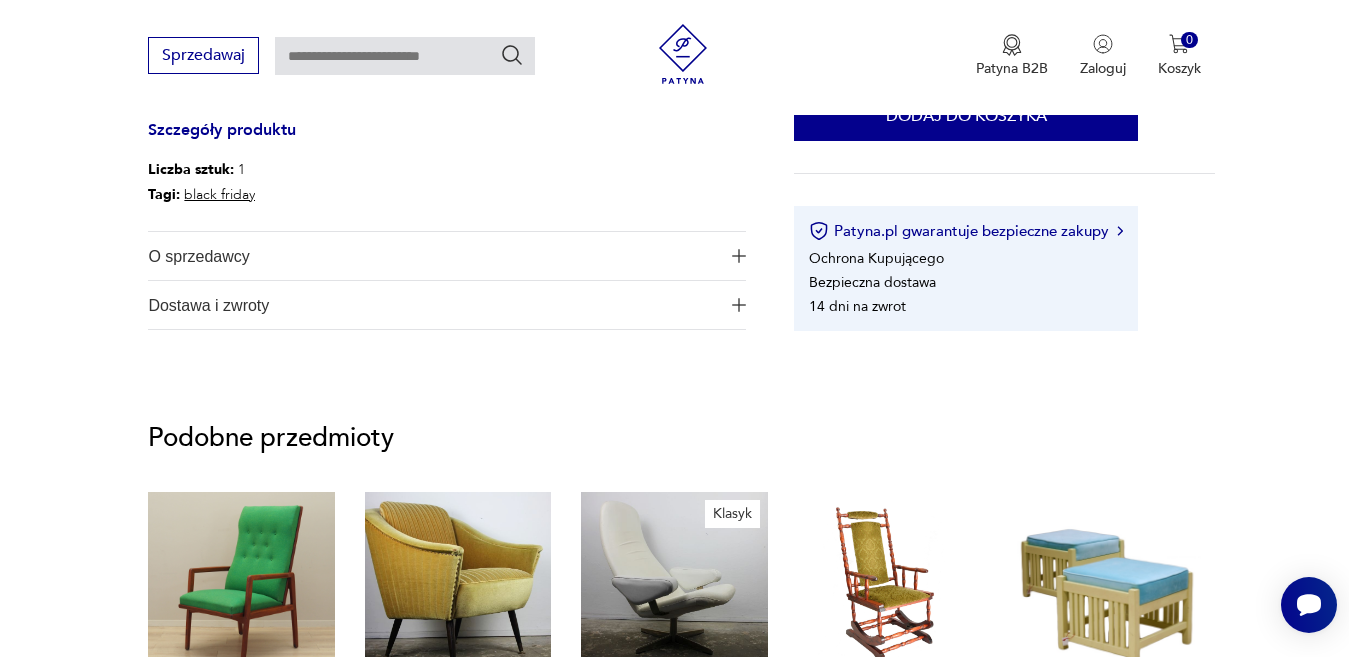 click at bounding box center (739, 256) 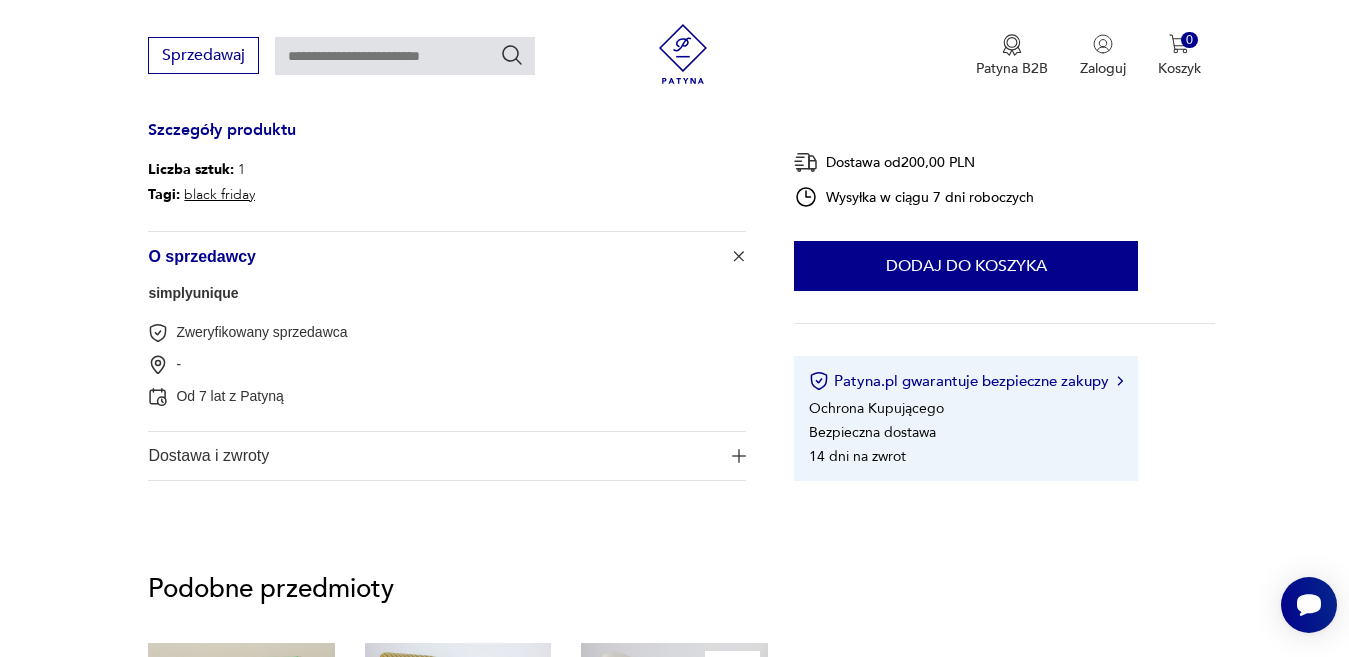 click on "O sprzedawcy" at bounding box center [447, 256] 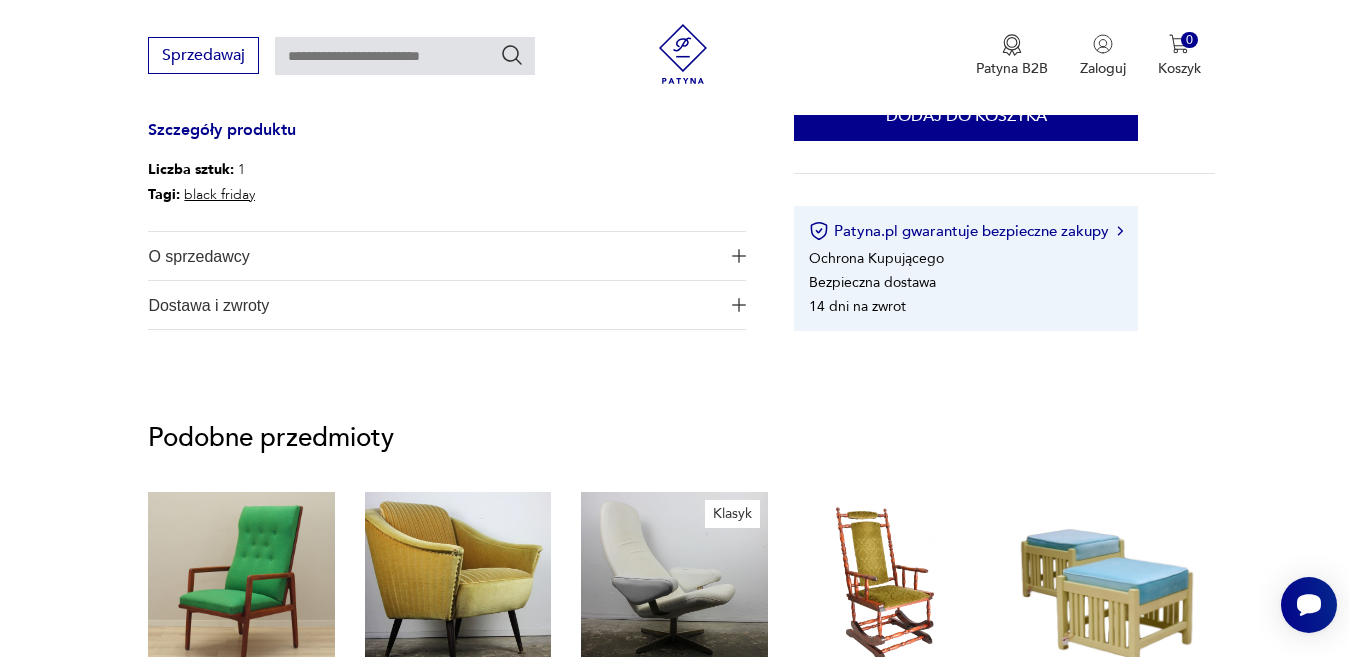 click at bounding box center (739, 305) 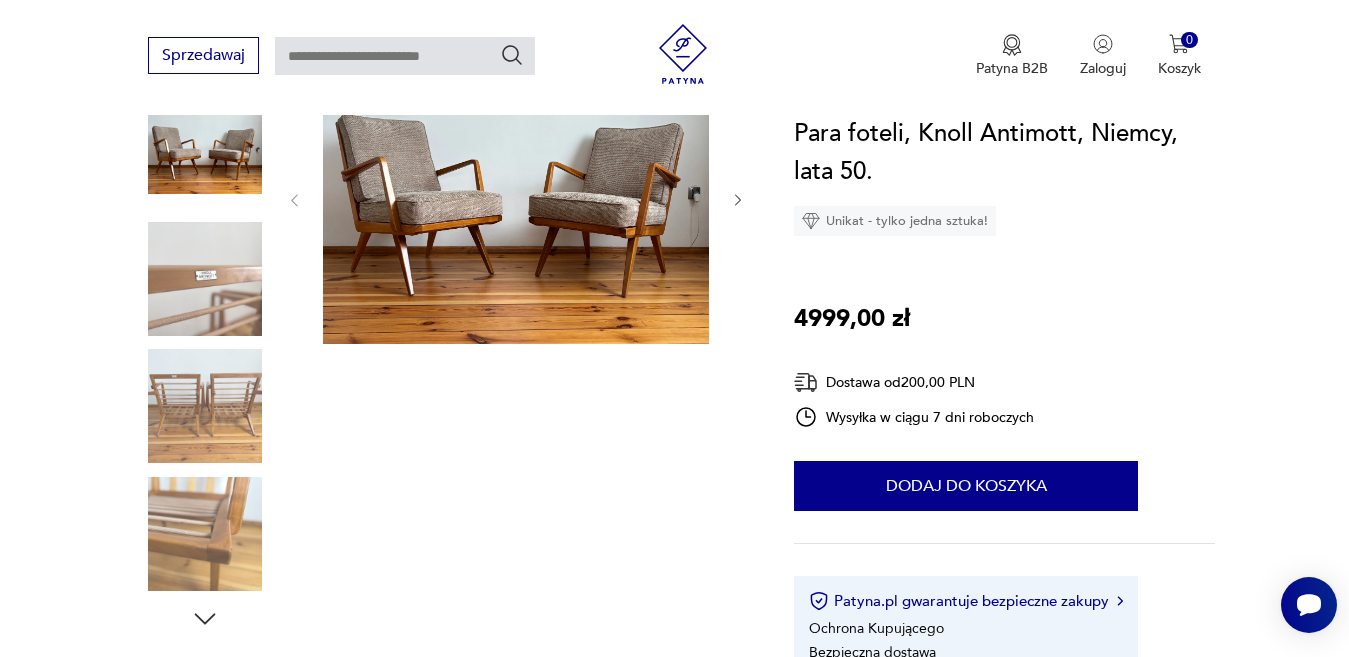 scroll, scrollTop: 0, scrollLeft: 0, axis: both 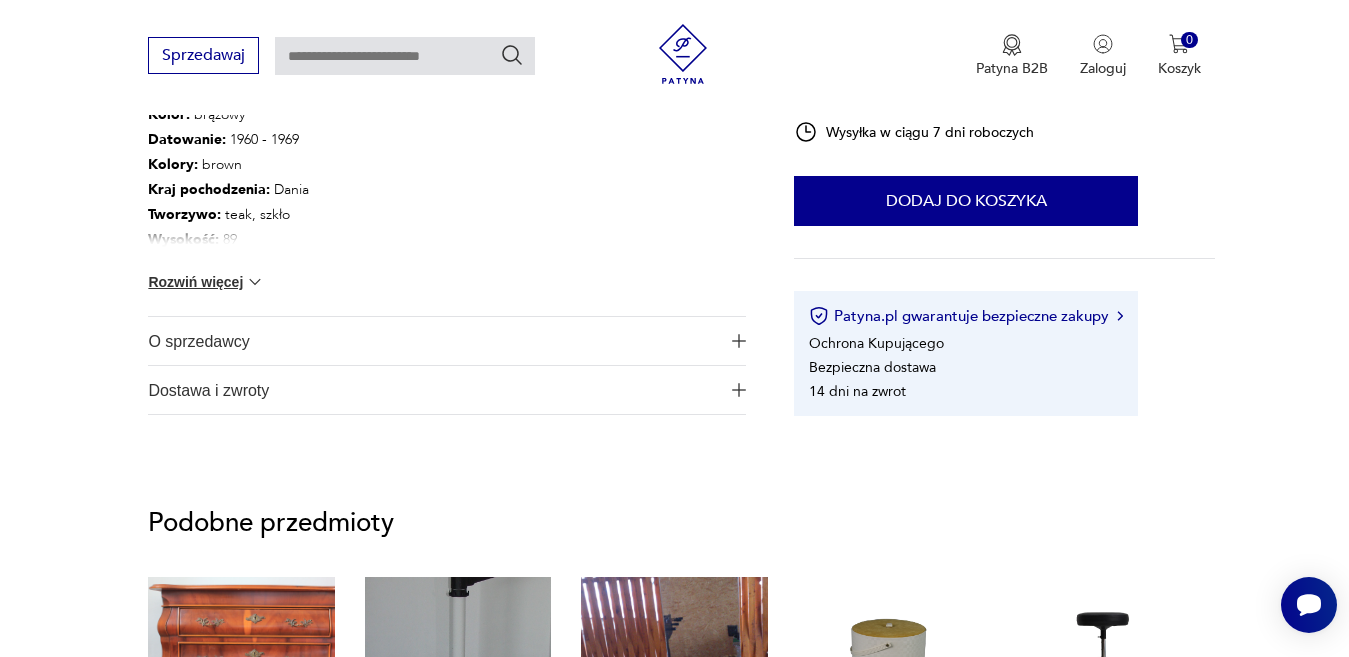 click at bounding box center (739, 341) 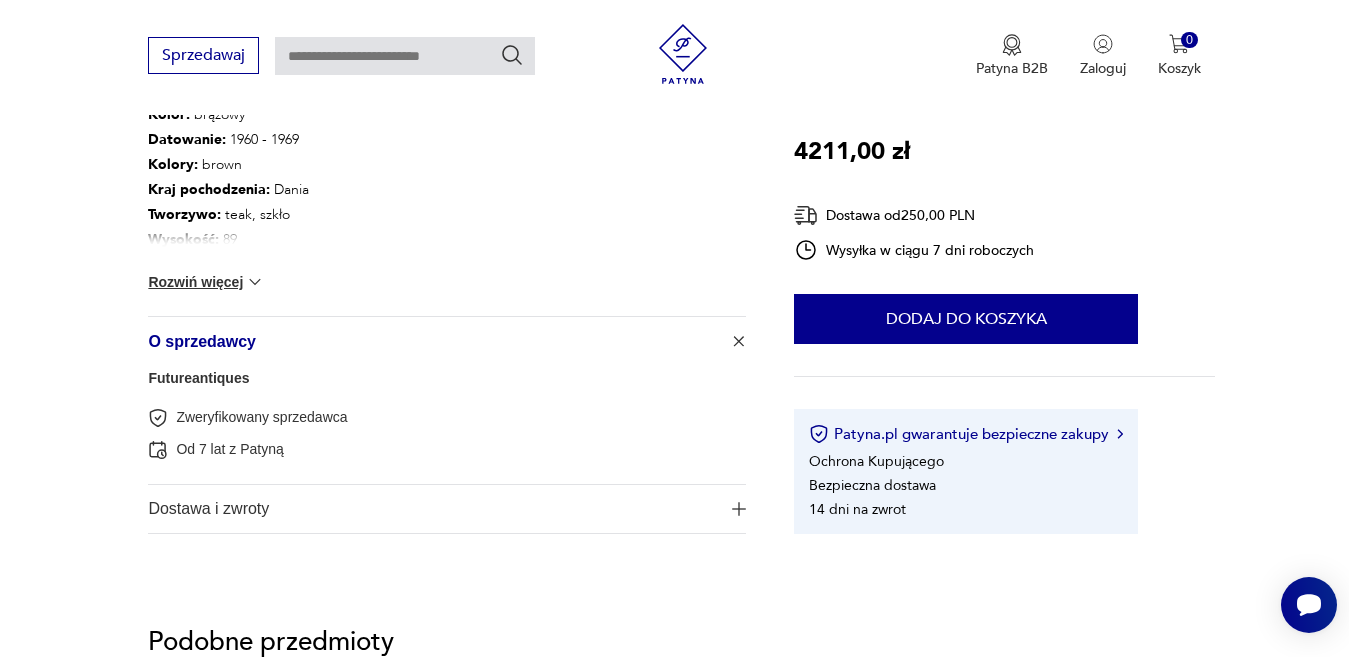 click at bounding box center (739, 509) 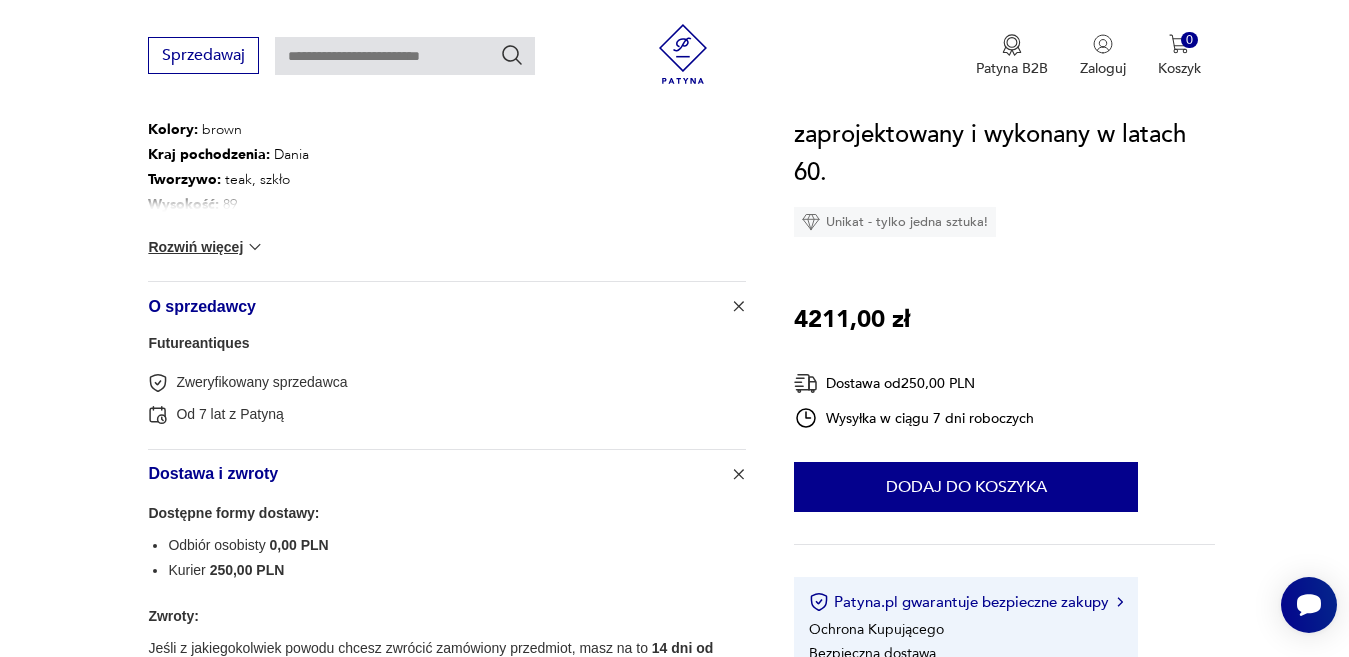 scroll, scrollTop: 1200, scrollLeft: 0, axis: vertical 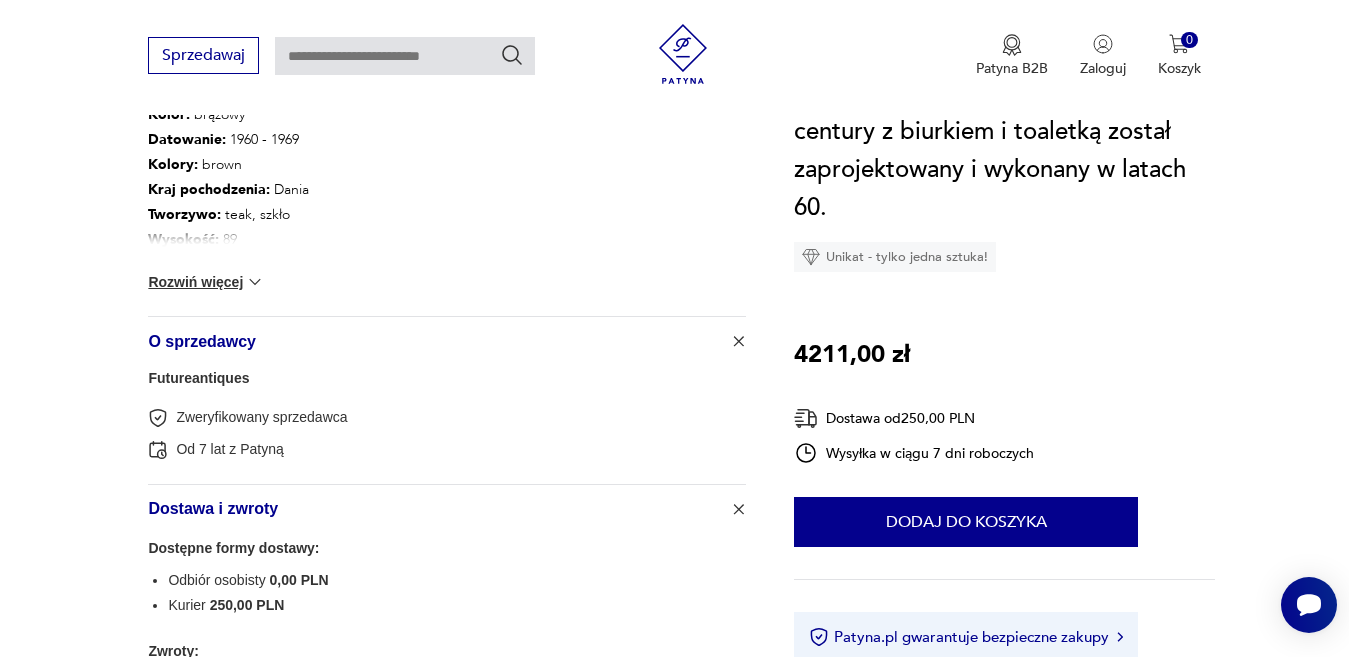 click on "Futureantiques" at bounding box center (198, 378) 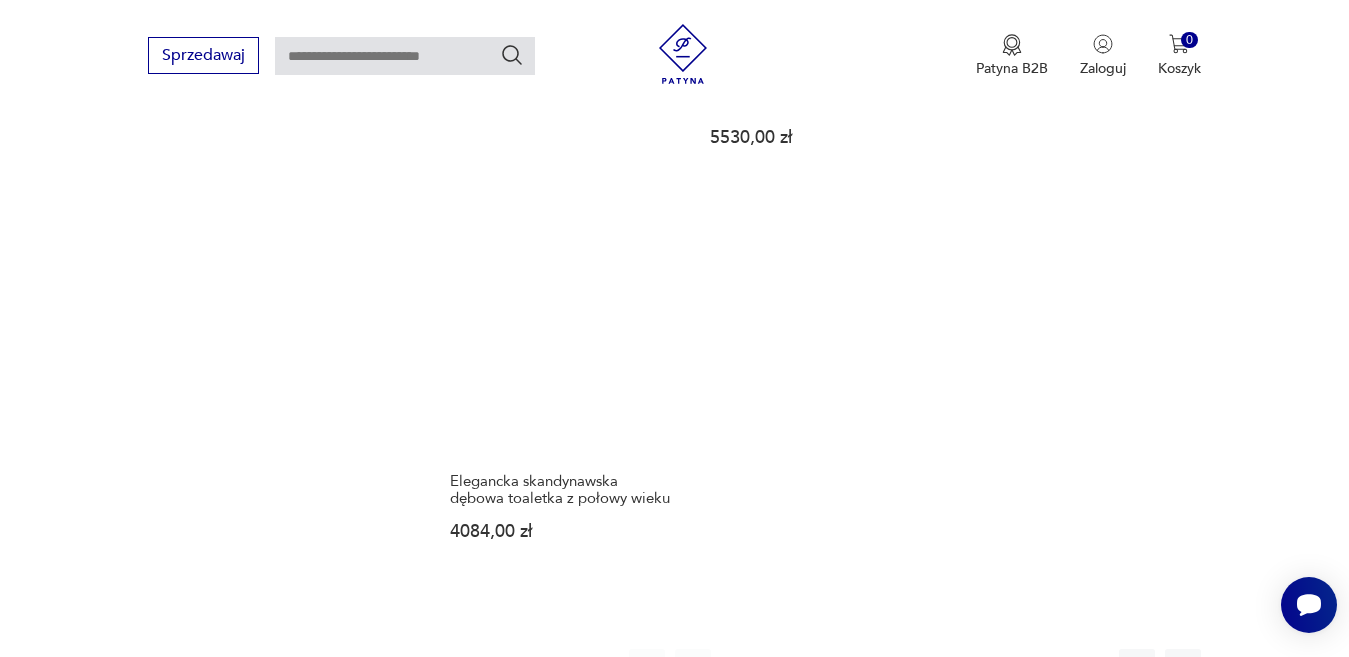 scroll, scrollTop: 3011, scrollLeft: 0, axis: vertical 